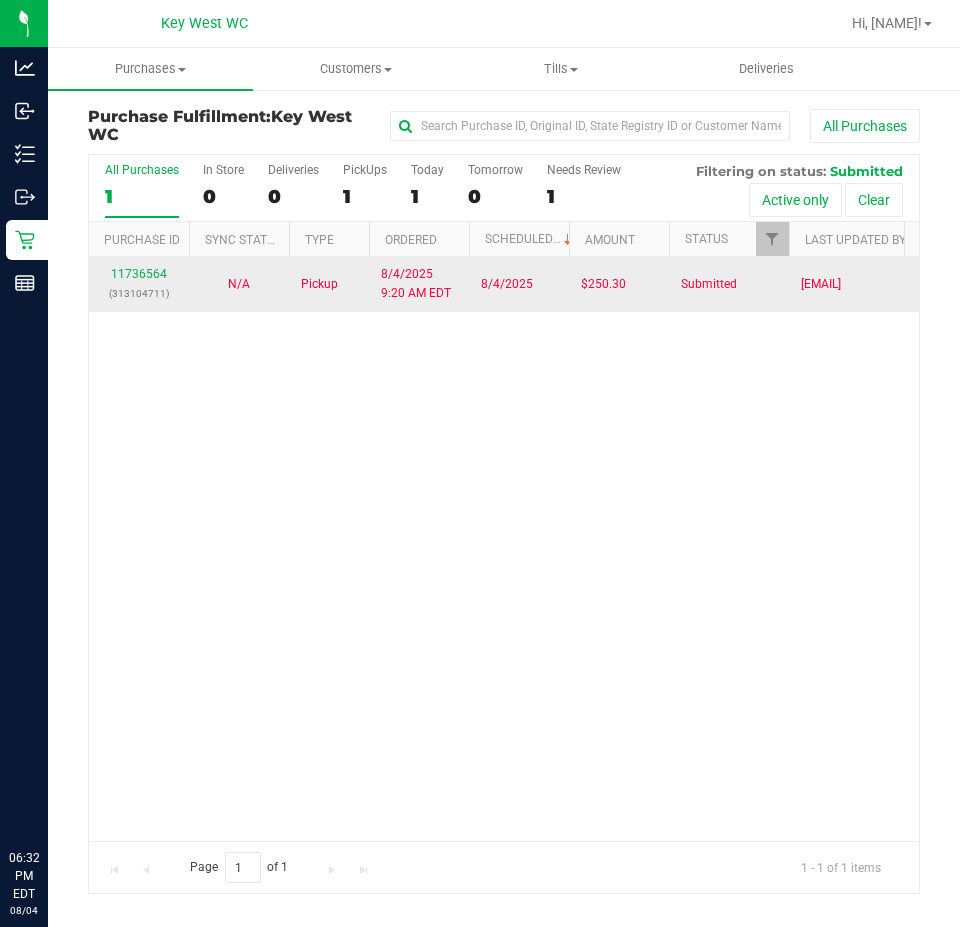 scroll, scrollTop: 0, scrollLeft: 0, axis: both 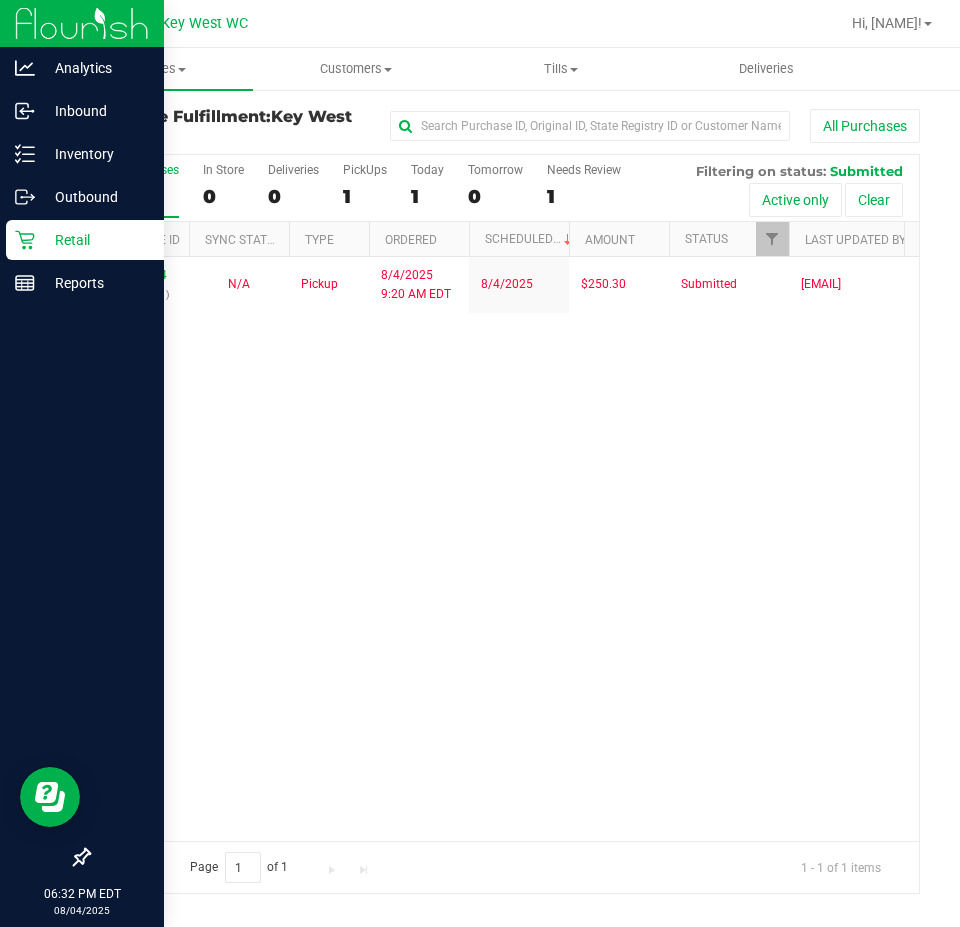 click on "Retail" at bounding box center (95, 240) 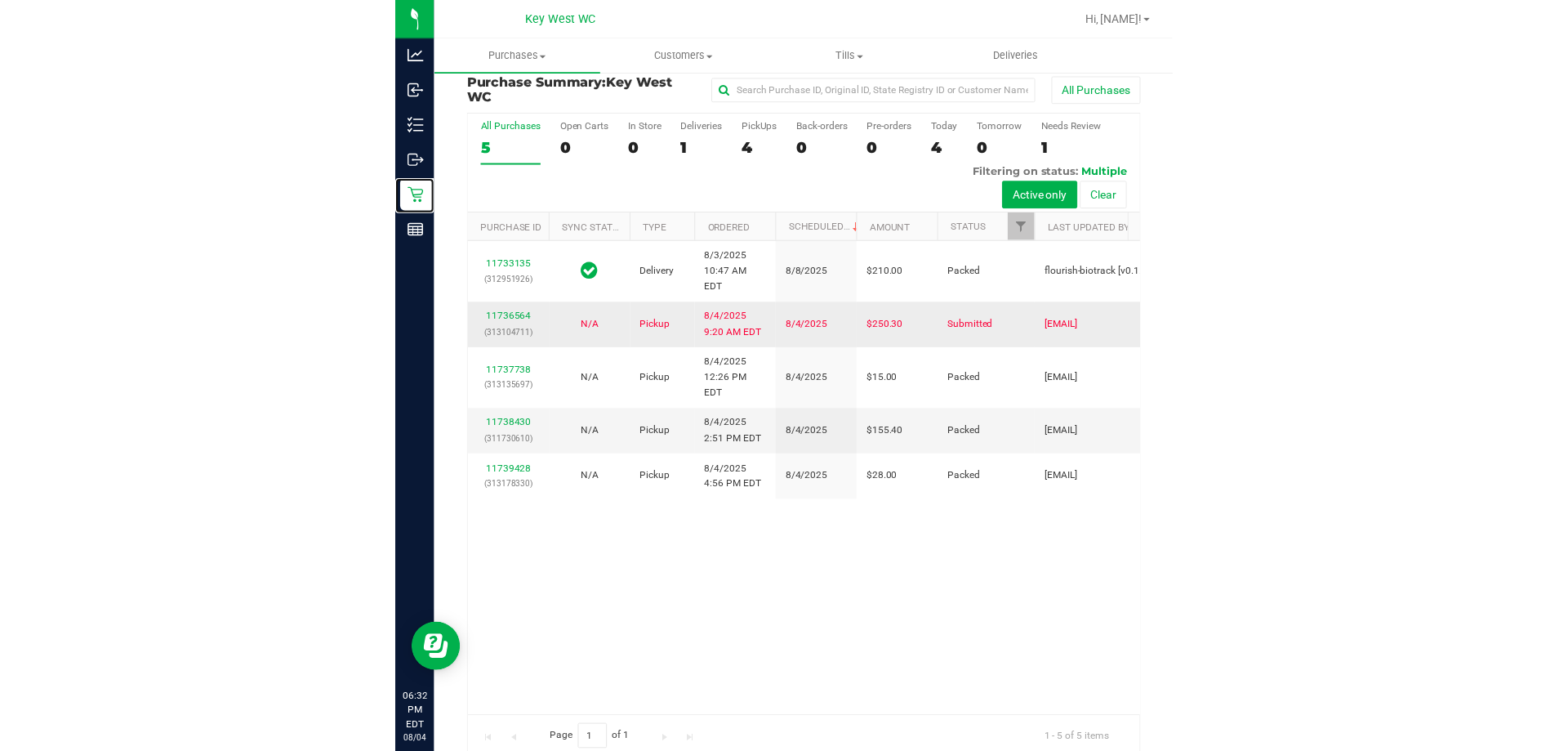 scroll, scrollTop: 0, scrollLeft: 0, axis: both 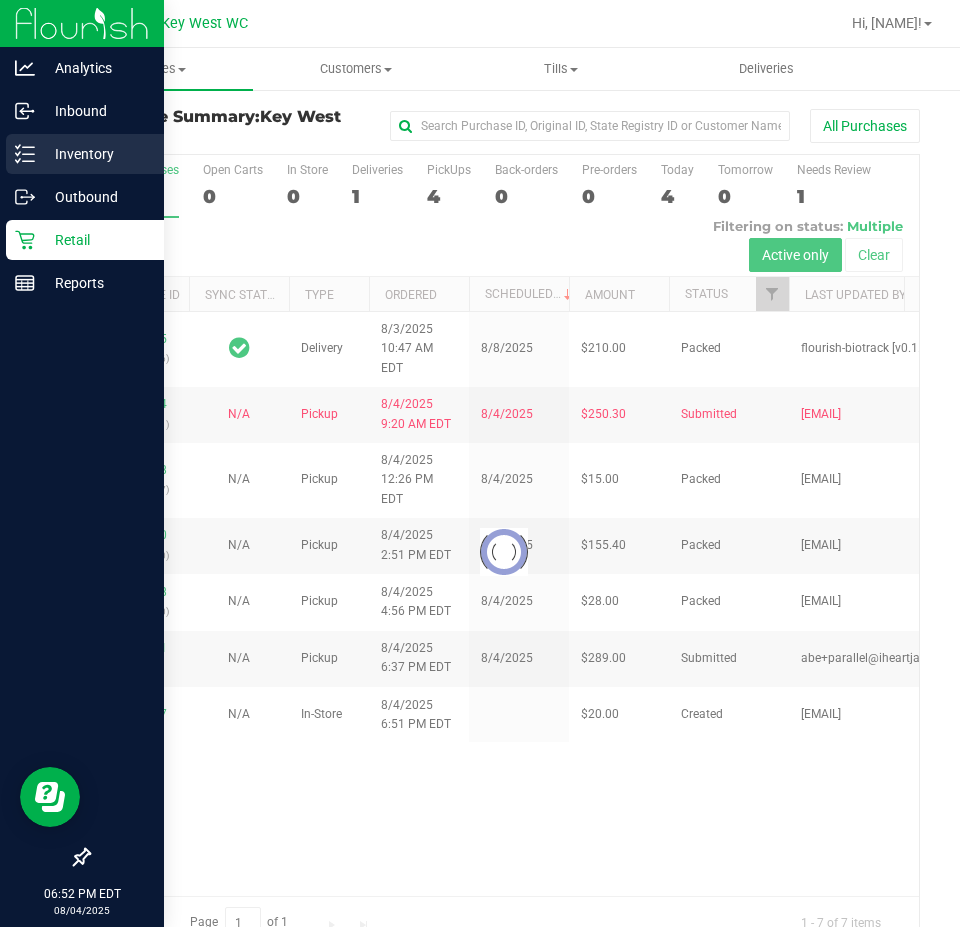 click 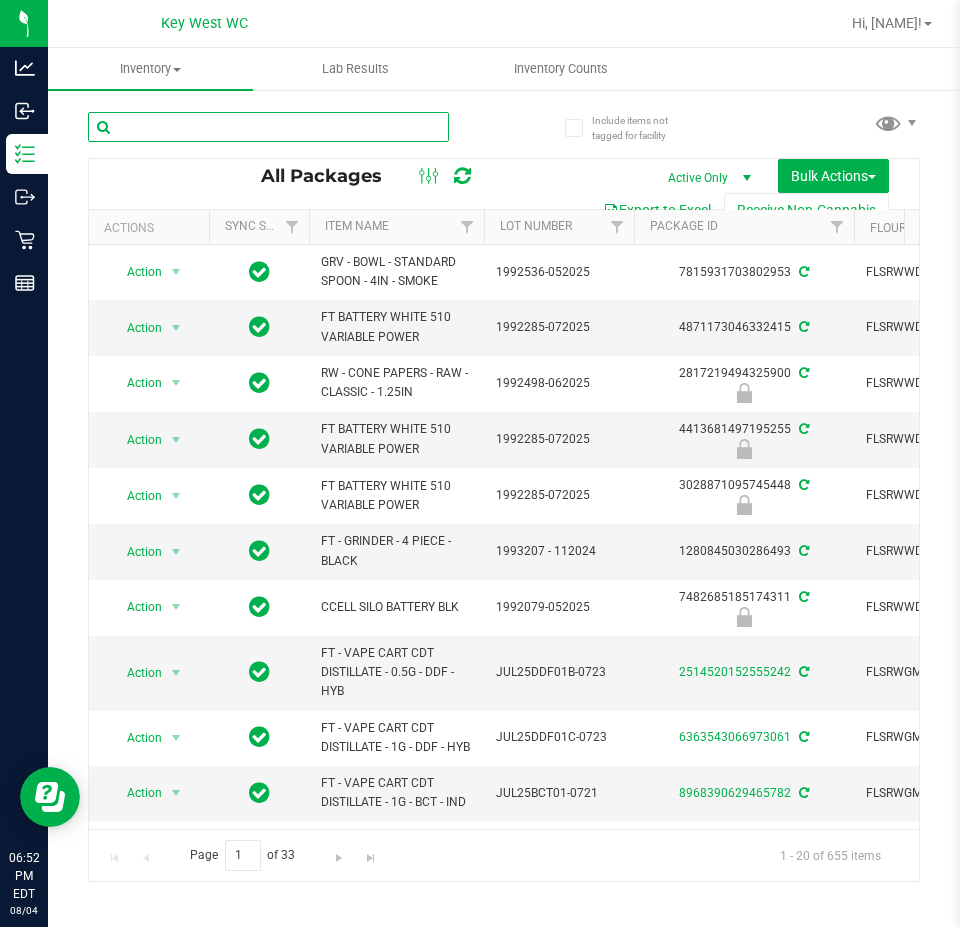 click at bounding box center [268, 127] 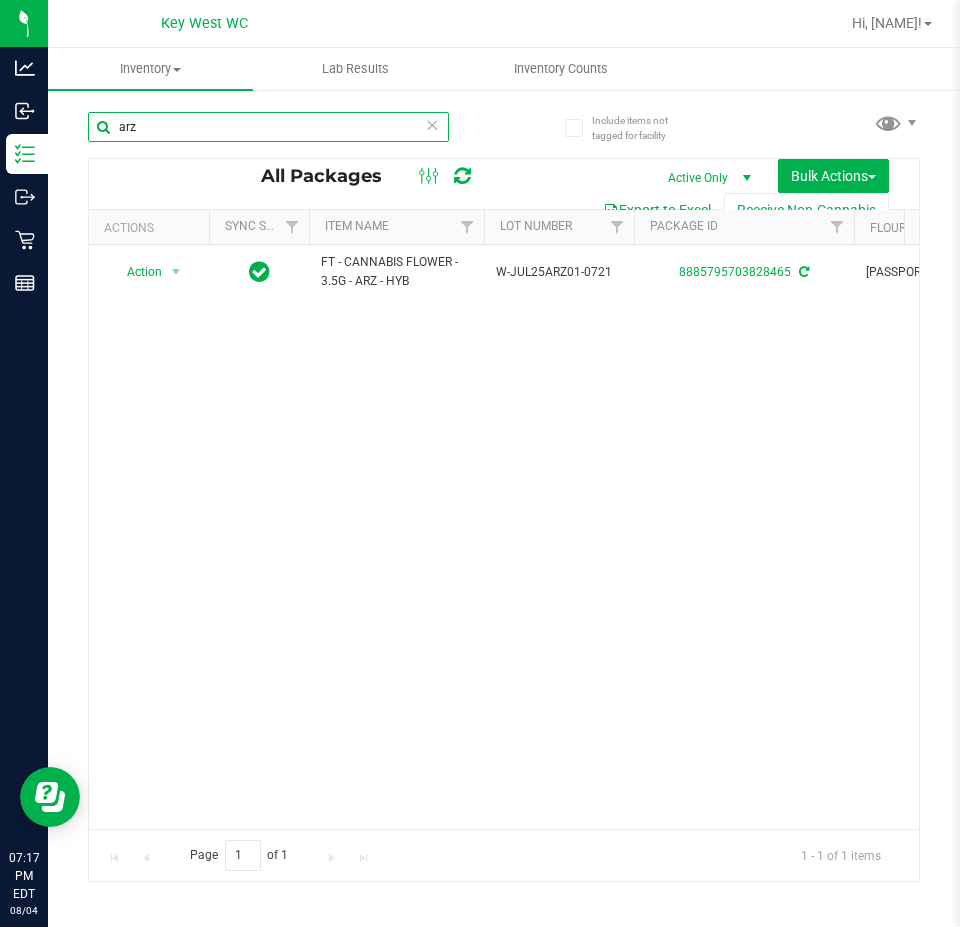 click on "arz" at bounding box center [268, 127] 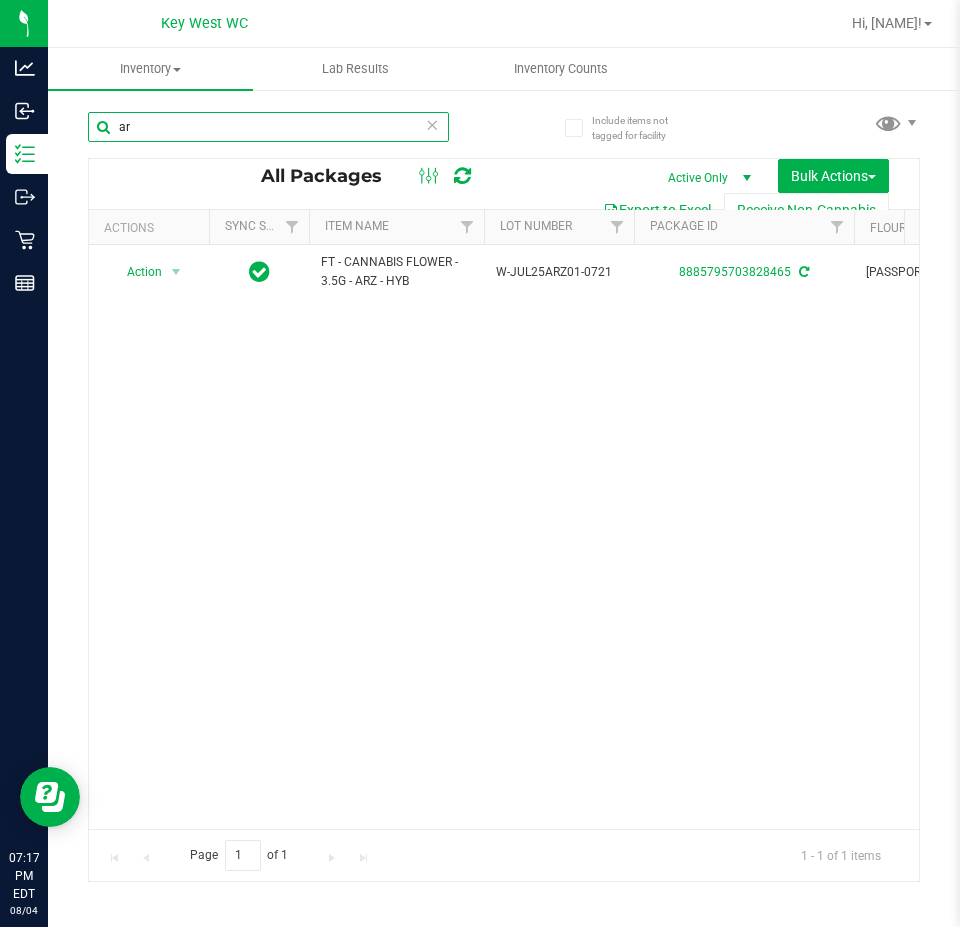 type on "a" 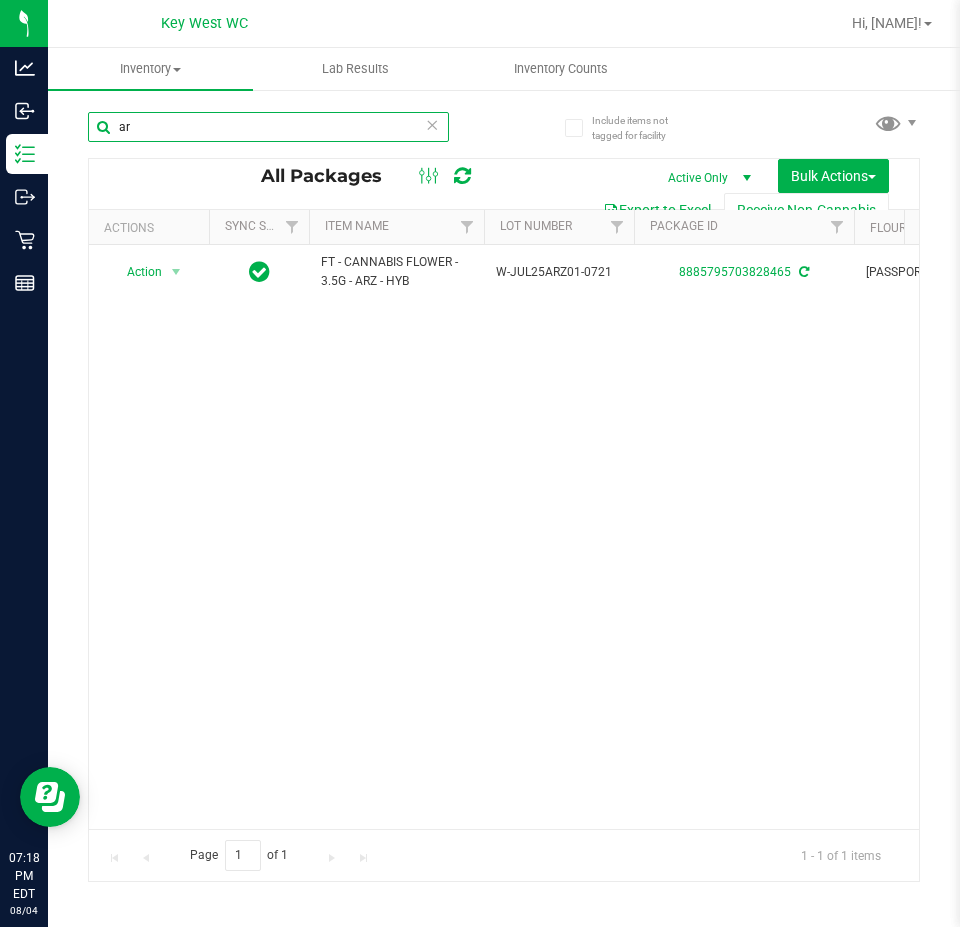 type on "arz" 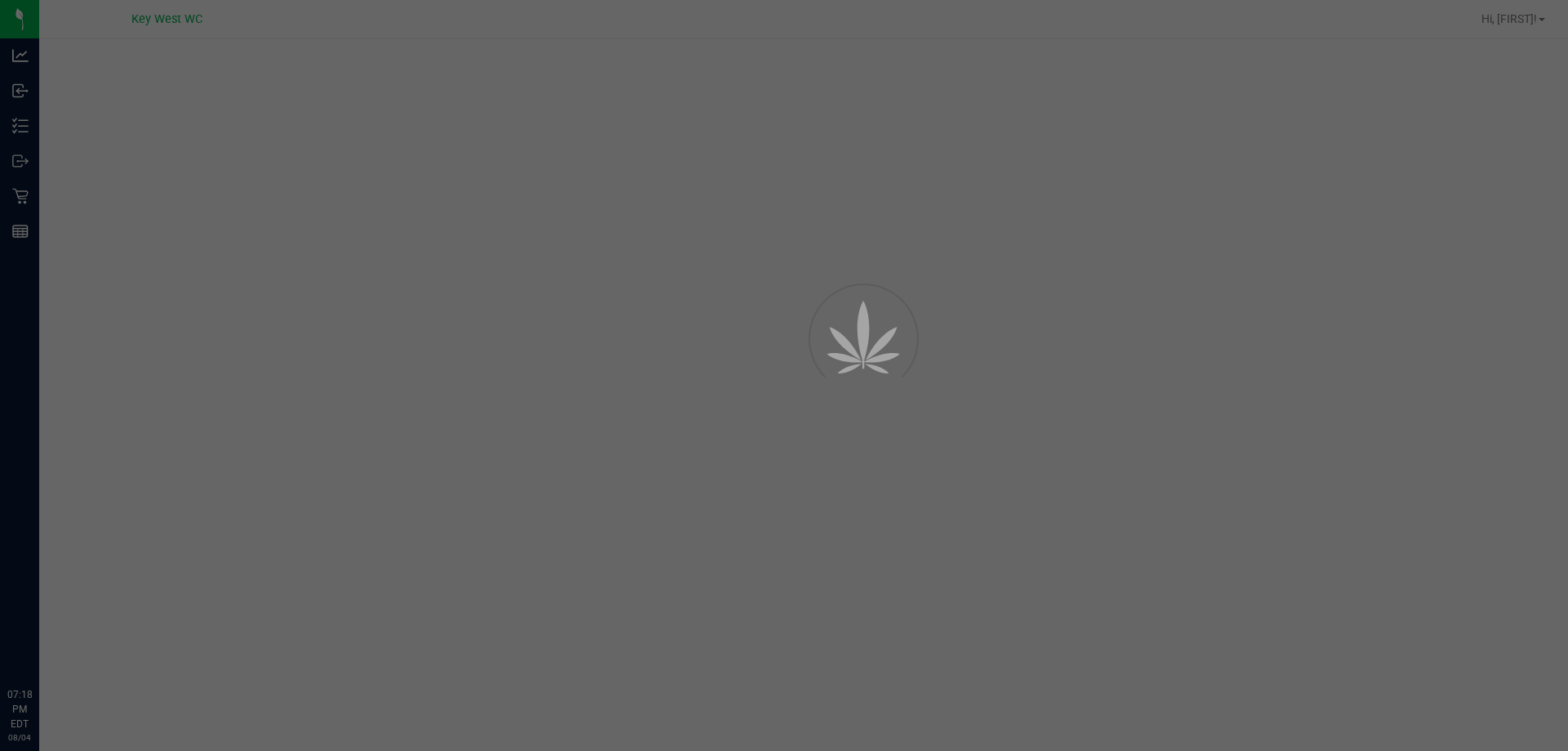 scroll, scrollTop: 0, scrollLeft: 0, axis: both 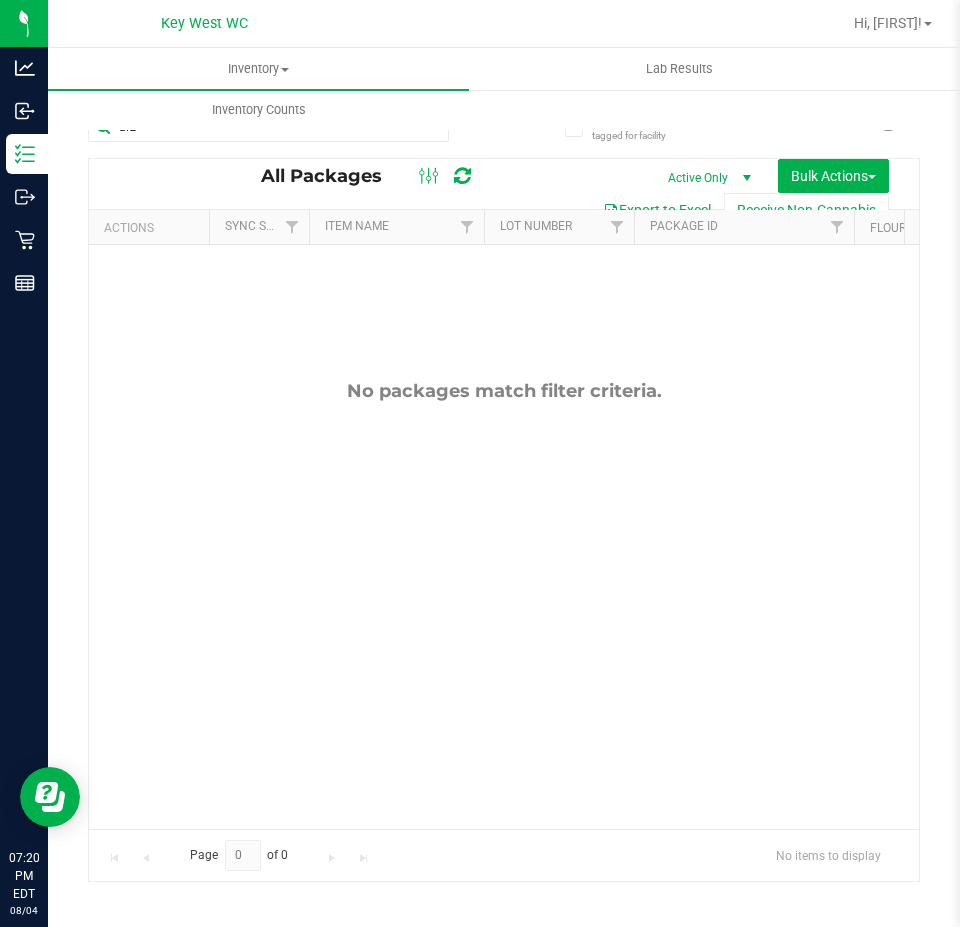 click on "No packages match filter criteria." at bounding box center (504, 604) 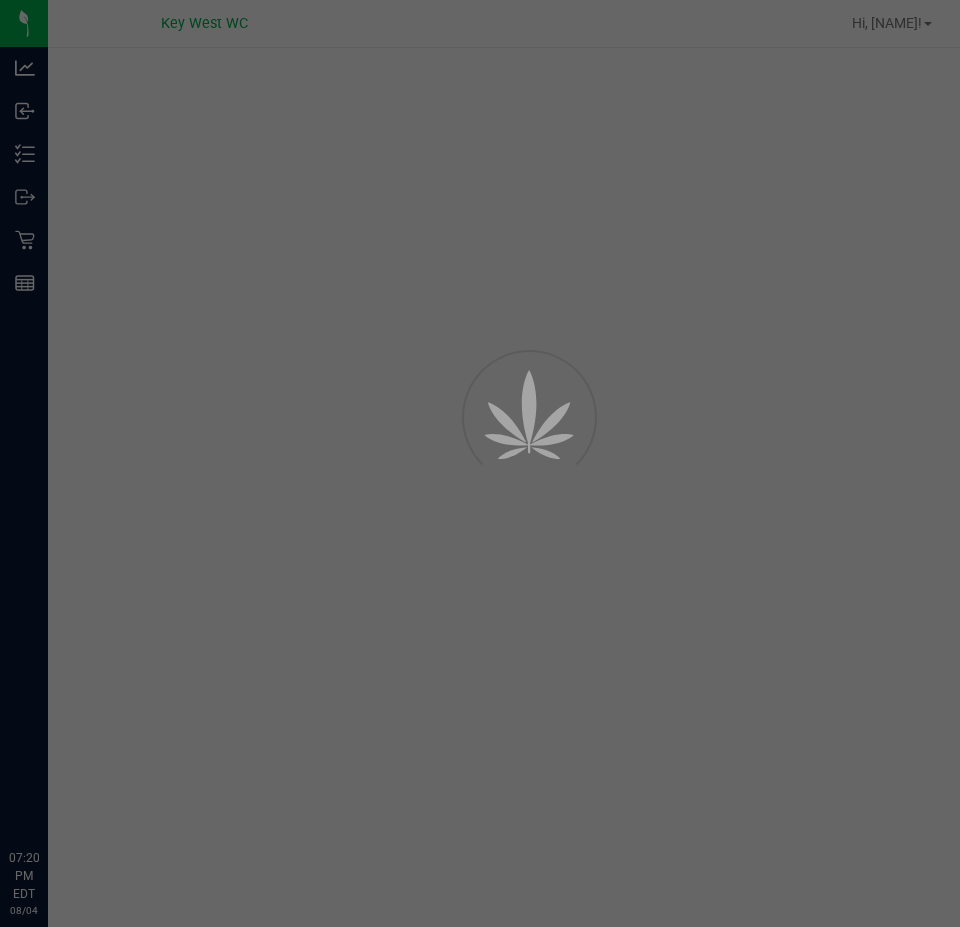 scroll, scrollTop: 0, scrollLeft: 0, axis: both 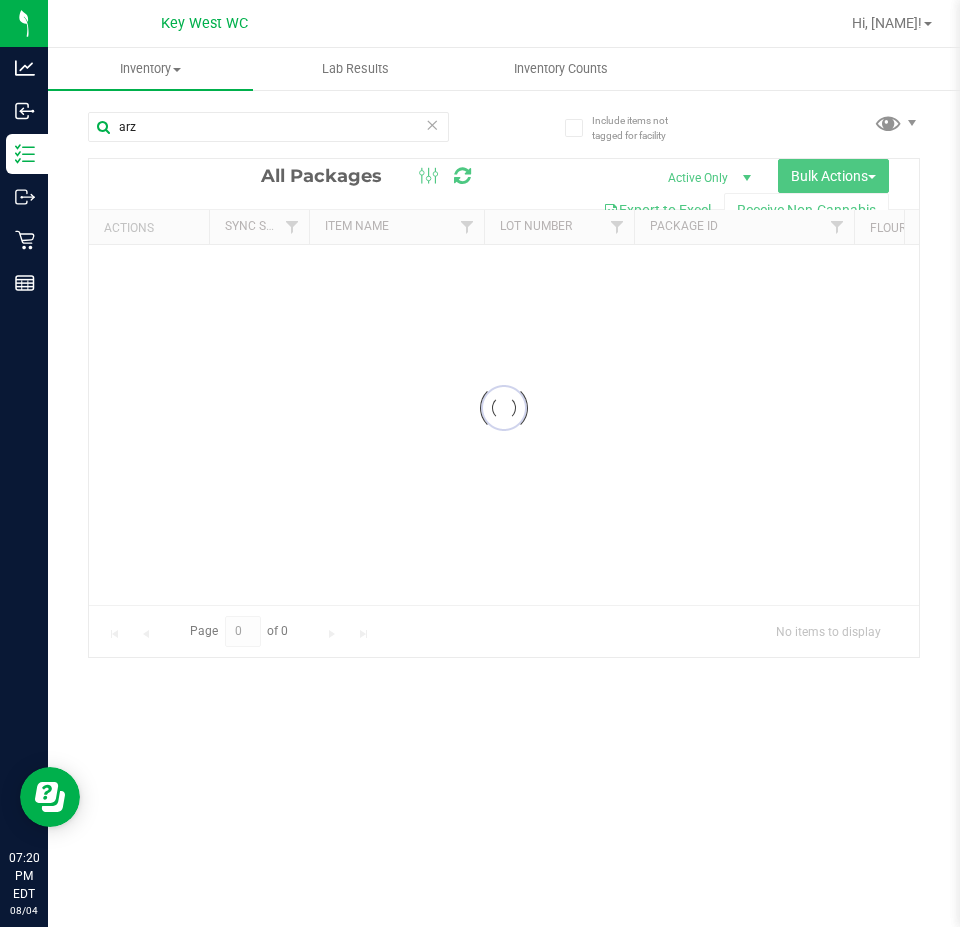 click at bounding box center [432, 124] 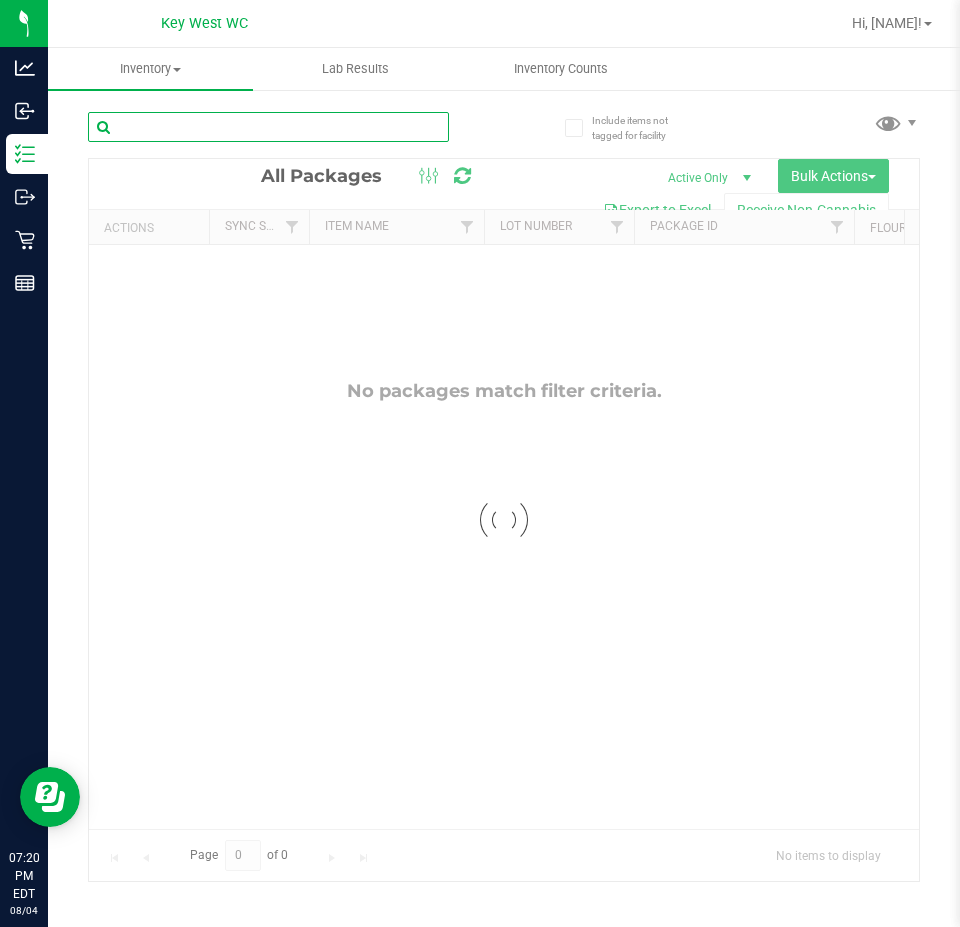 click at bounding box center (268, 127) 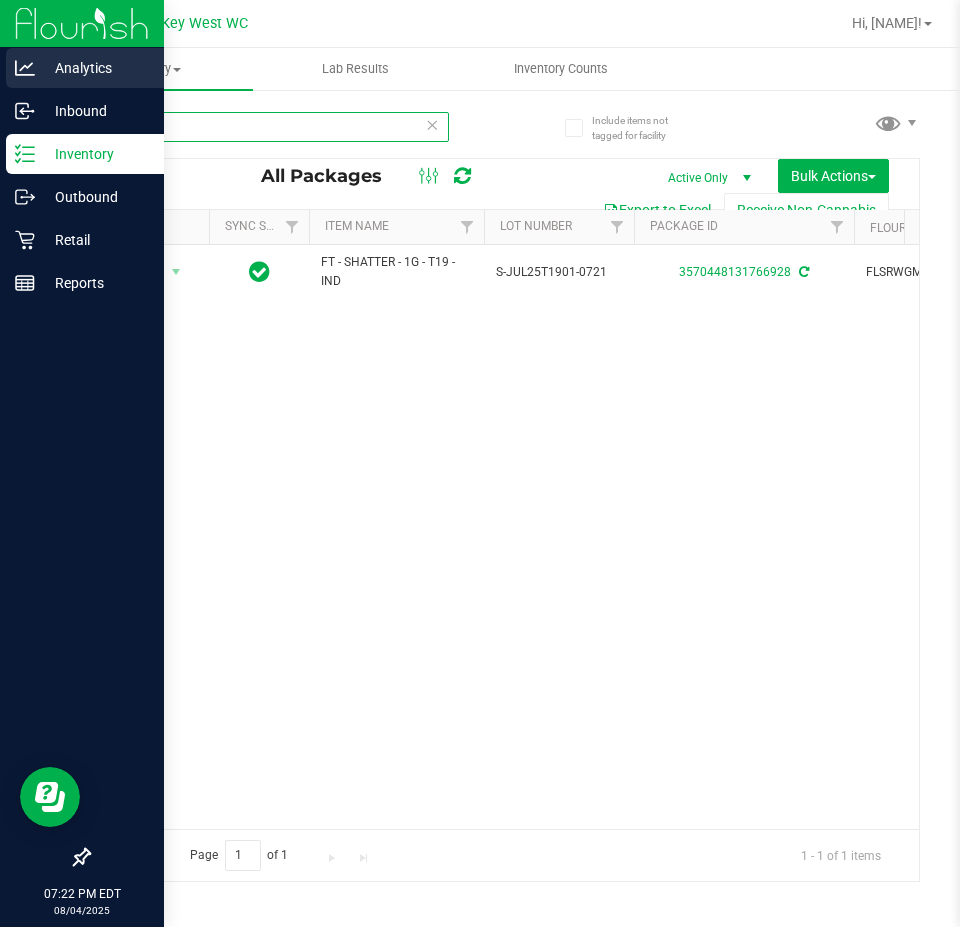 type on "t19" 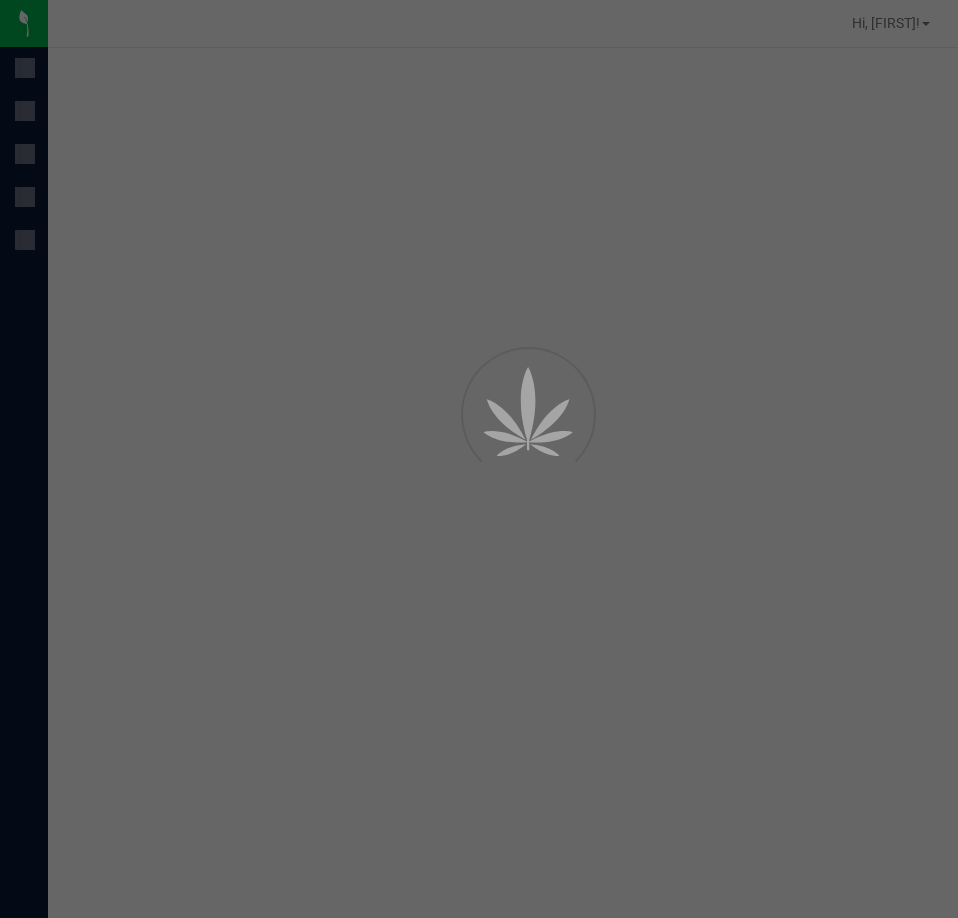 scroll, scrollTop: 0, scrollLeft: 0, axis: both 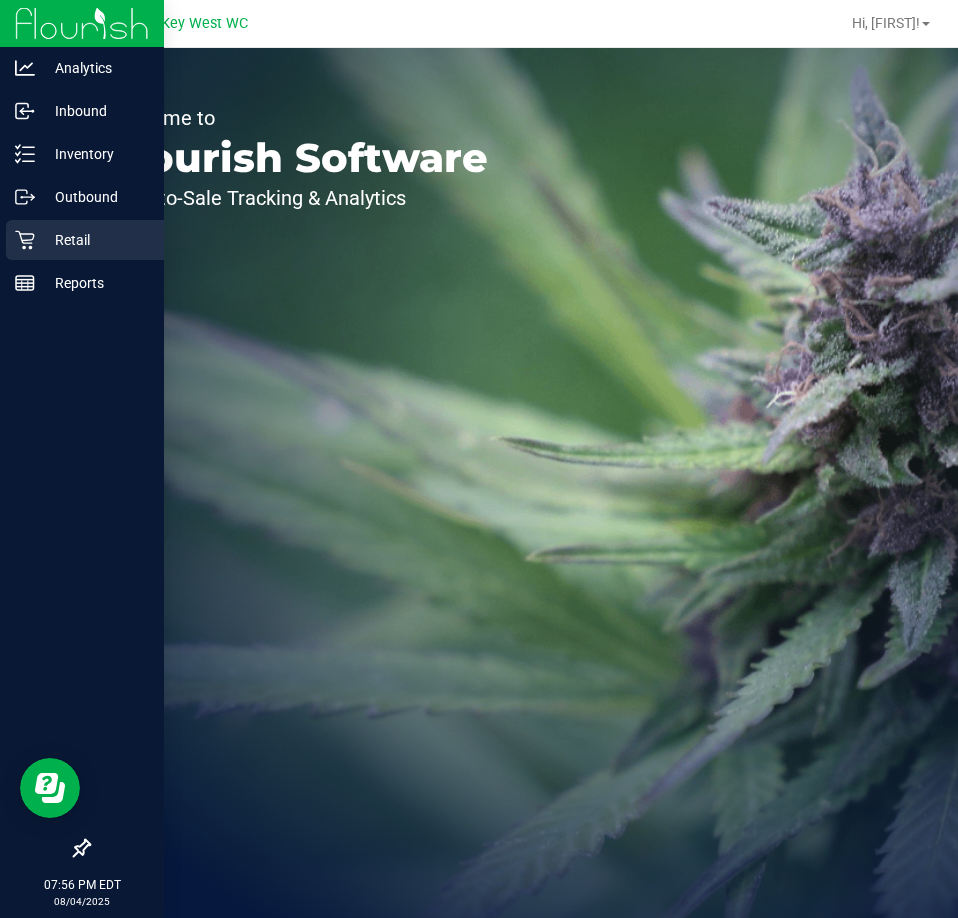 click on "Retail" at bounding box center [85, 240] 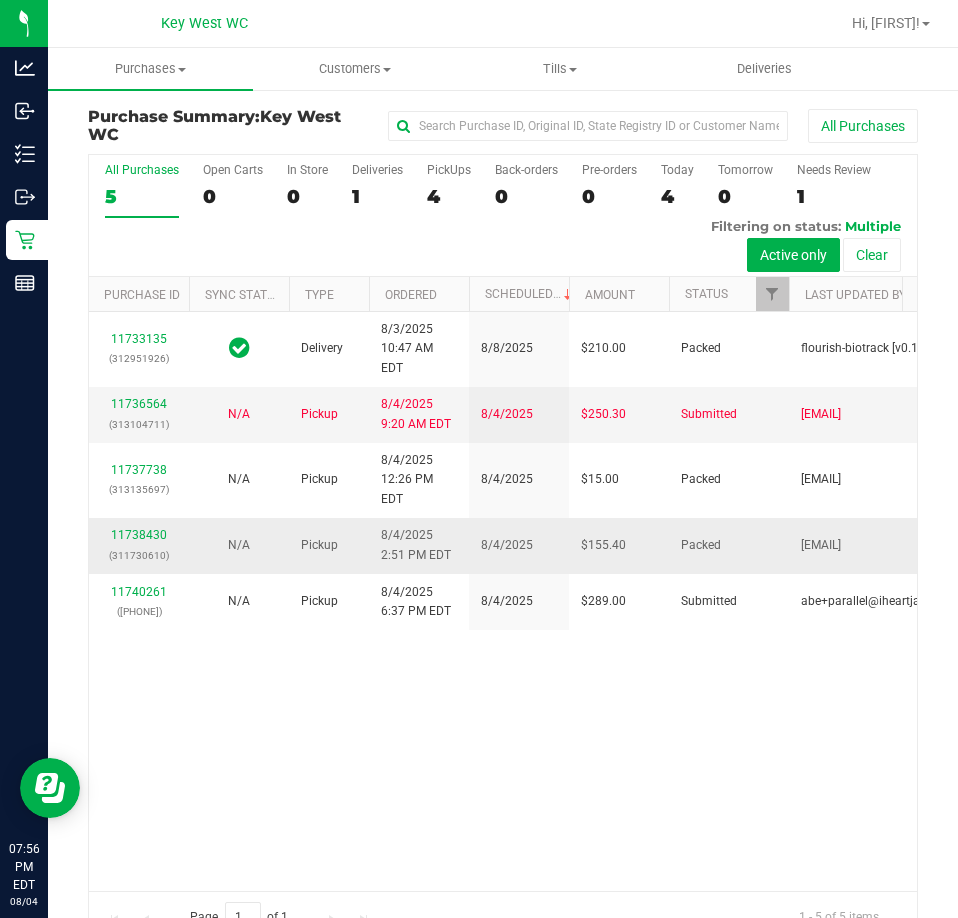 scroll, scrollTop: 45, scrollLeft: 0, axis: vertical 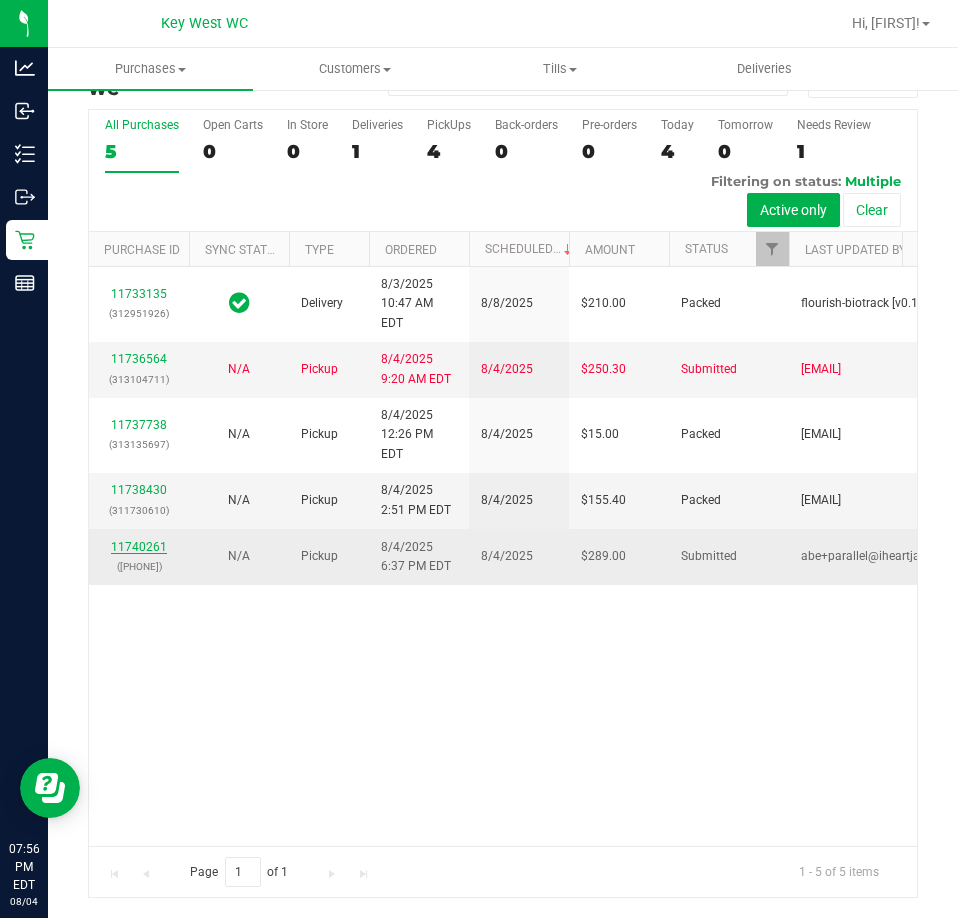 click on "11740261" at bounding box center [139, 547] 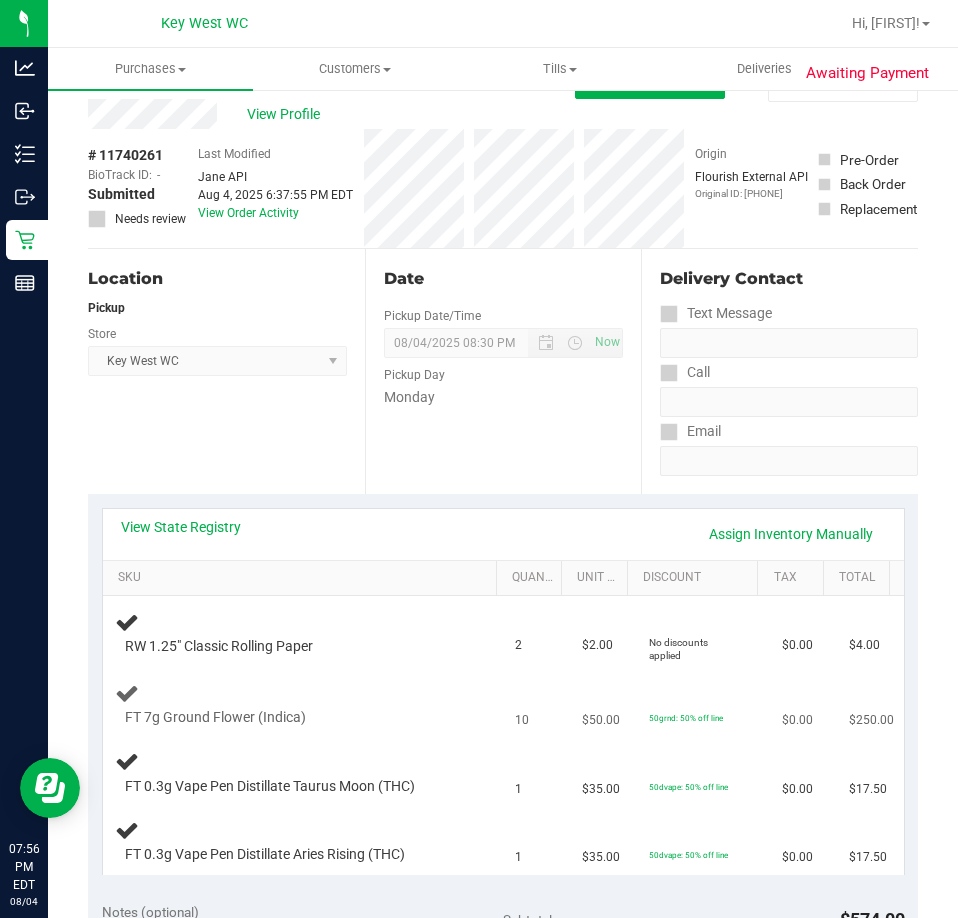 scroll, scrollTop: 345, scrollLeft: 0, axis: vertical 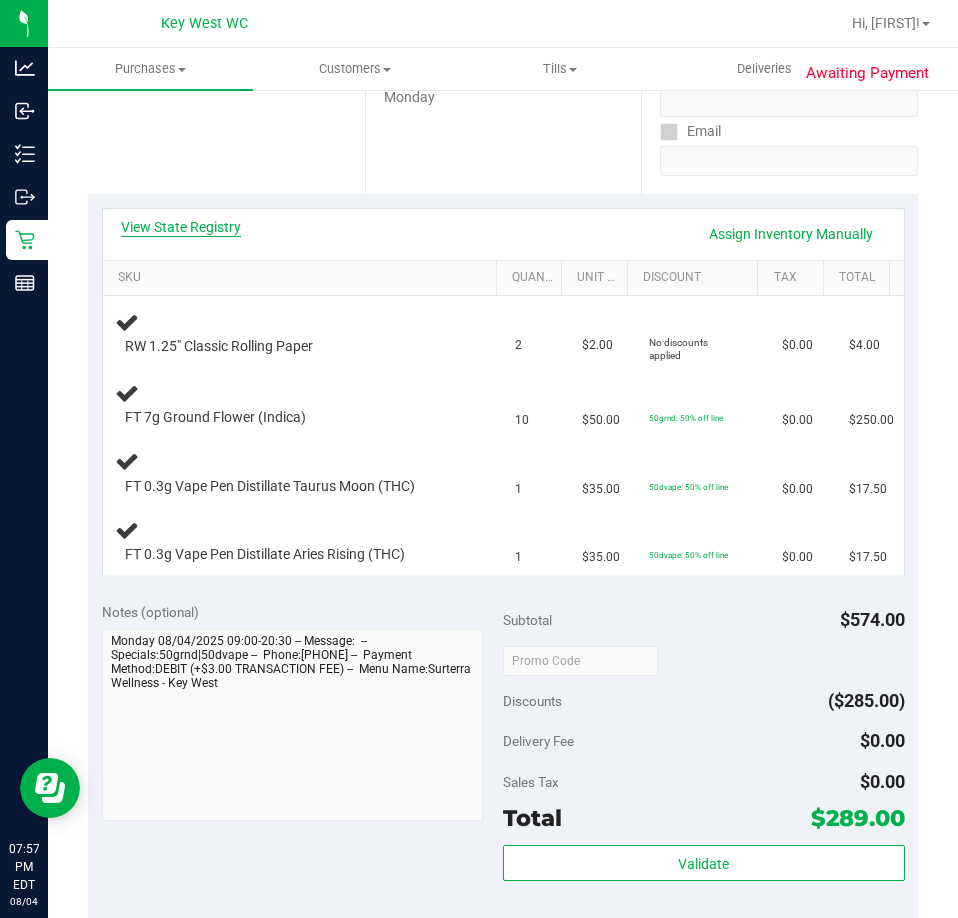 click on "View State Registry" at bounding box center [181, 227] 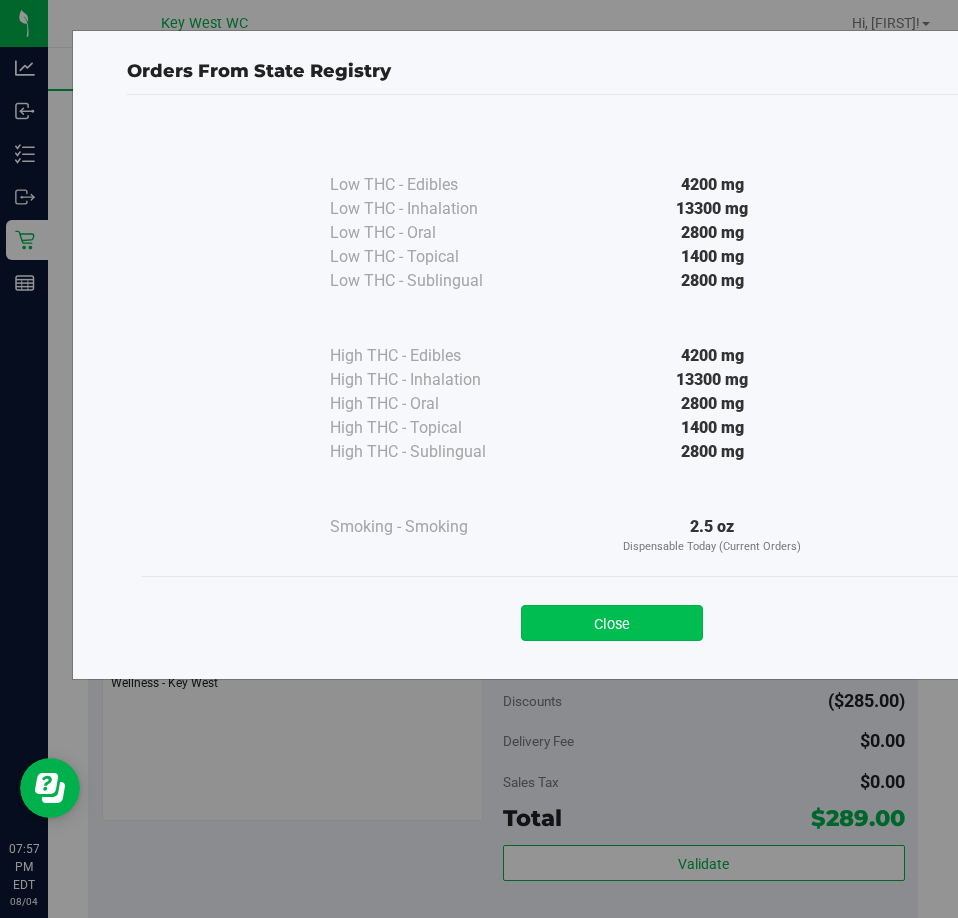 click on "Close" at bounding box center [612, 623] 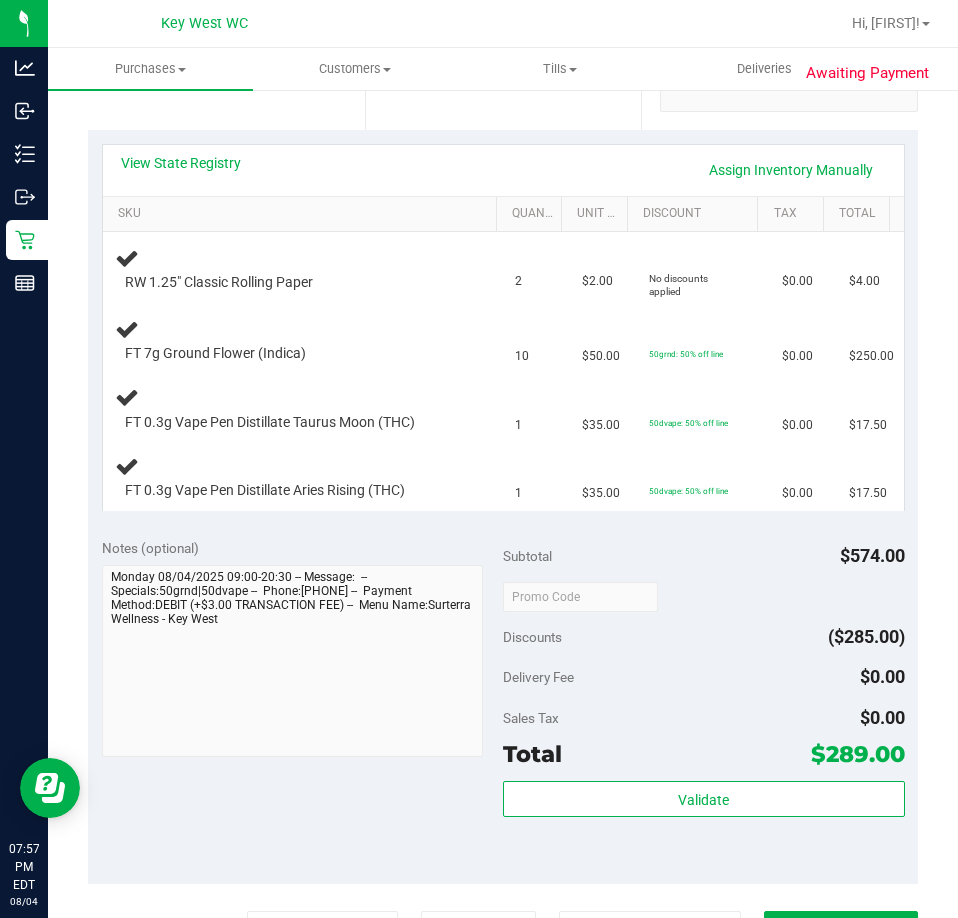scroll, scrollTop: 445, scrollLeft: 0, axis: vertical 